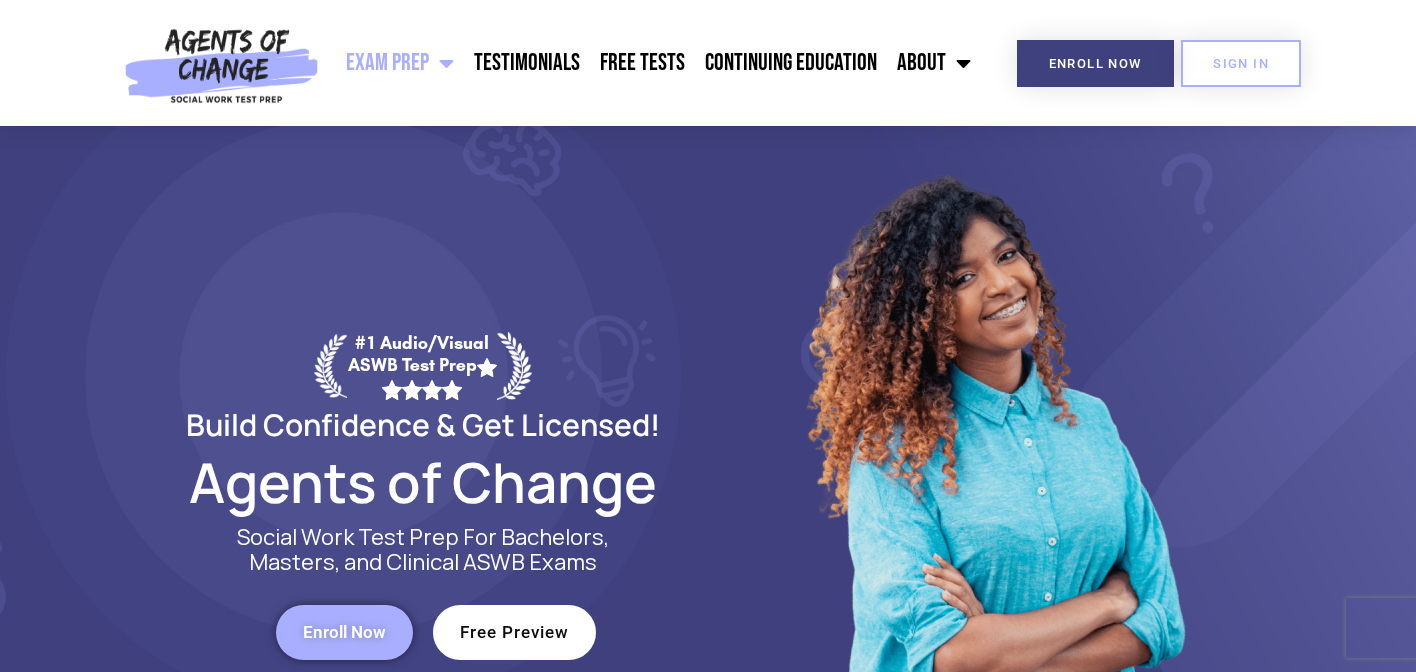 scroll, scrollTop: 0, scrollLeft: 0, axis: both 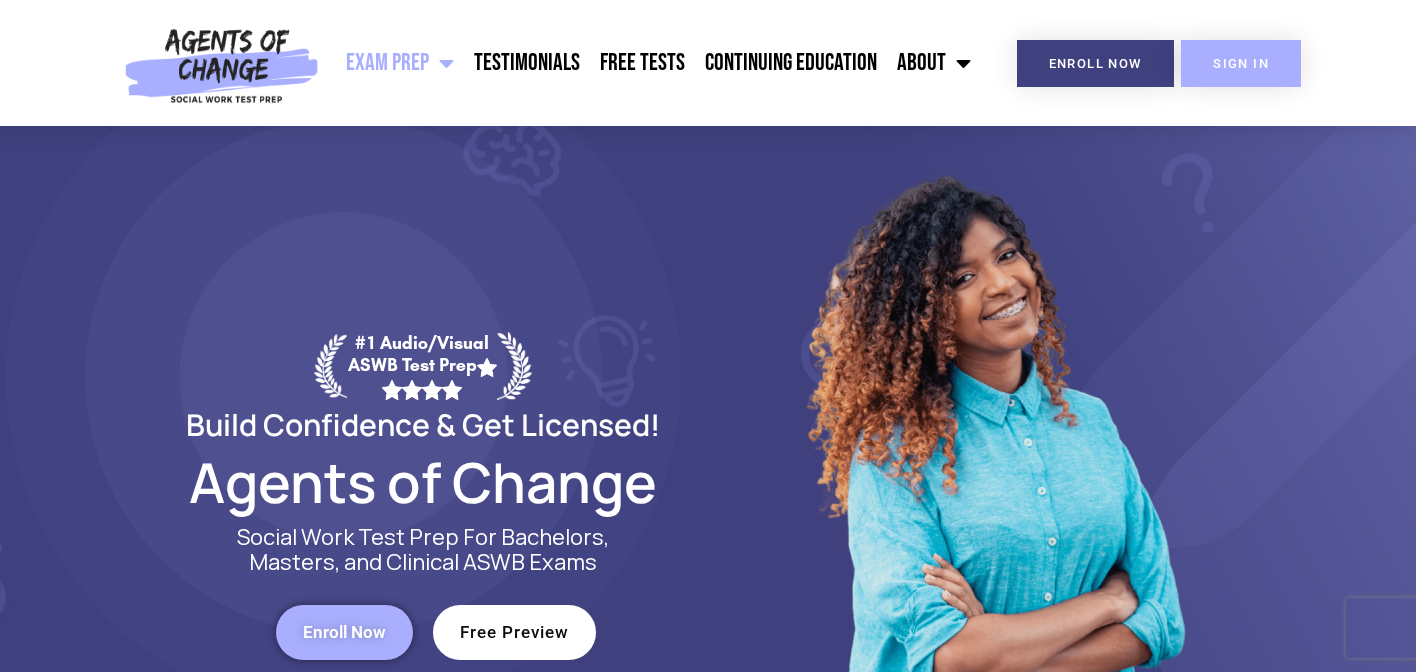 click on "SIGN IN" at bounding box center (1241, 63) 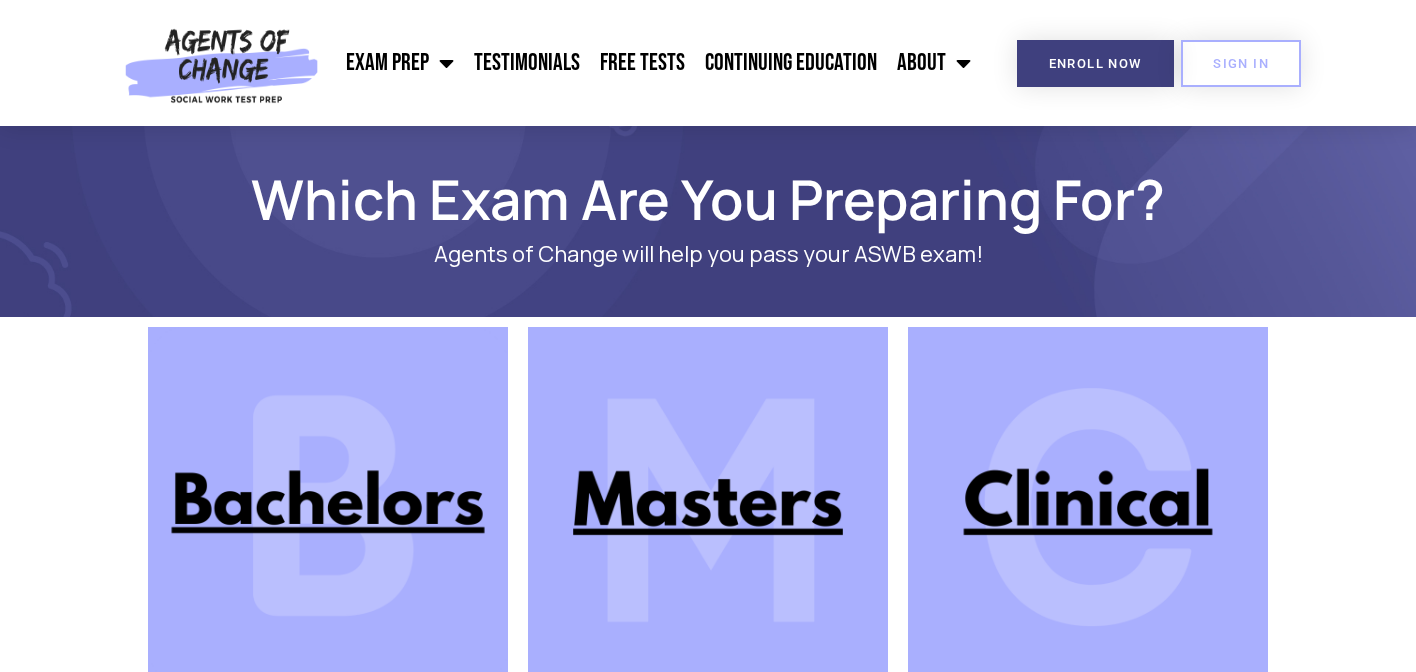 scroll, scrollTop: 148, scrollLeft: 0, axis: vertical 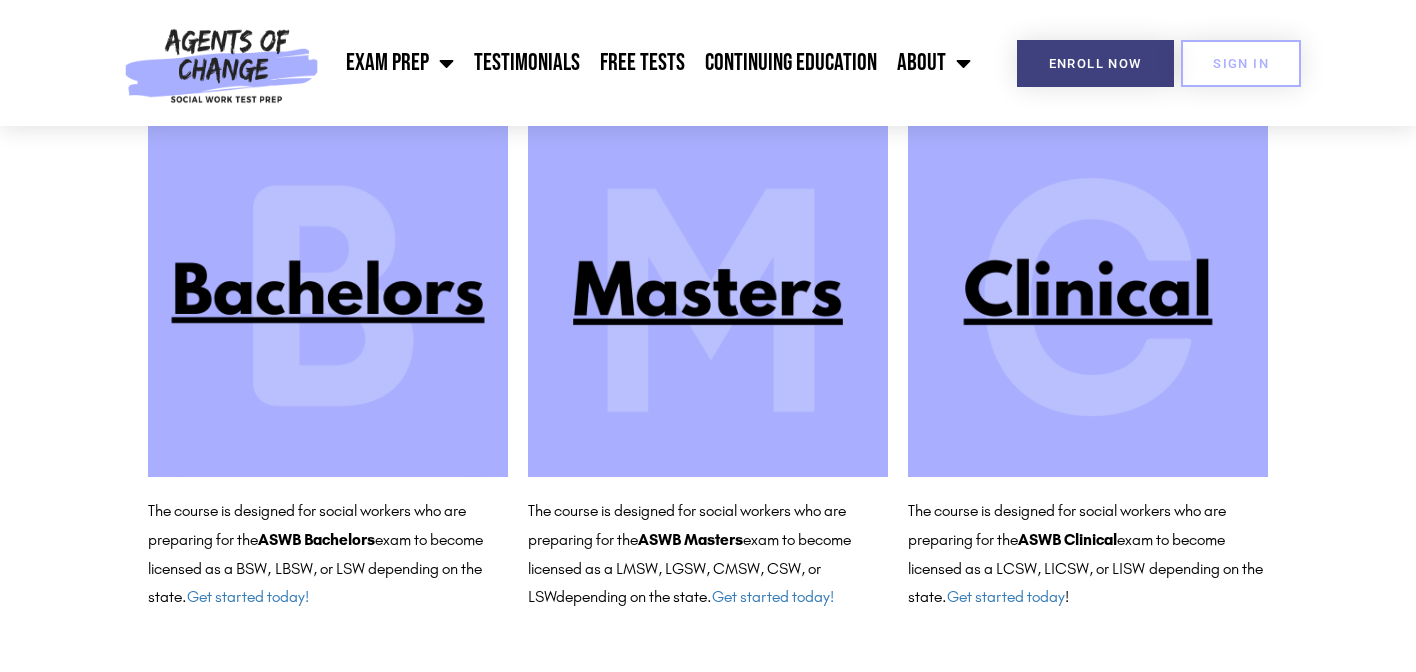 click at bounding box center [708, 297] 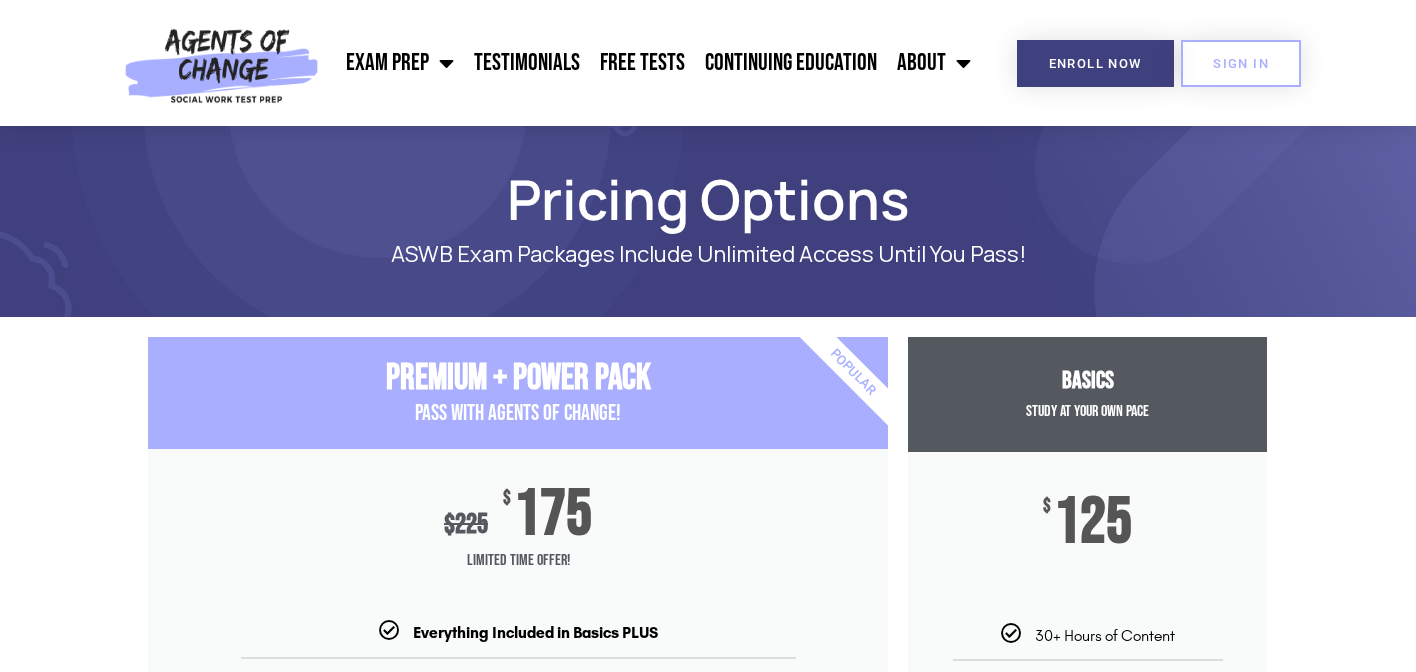 scroll, scrollTop: 0, scrollLeft: 0, axis: both 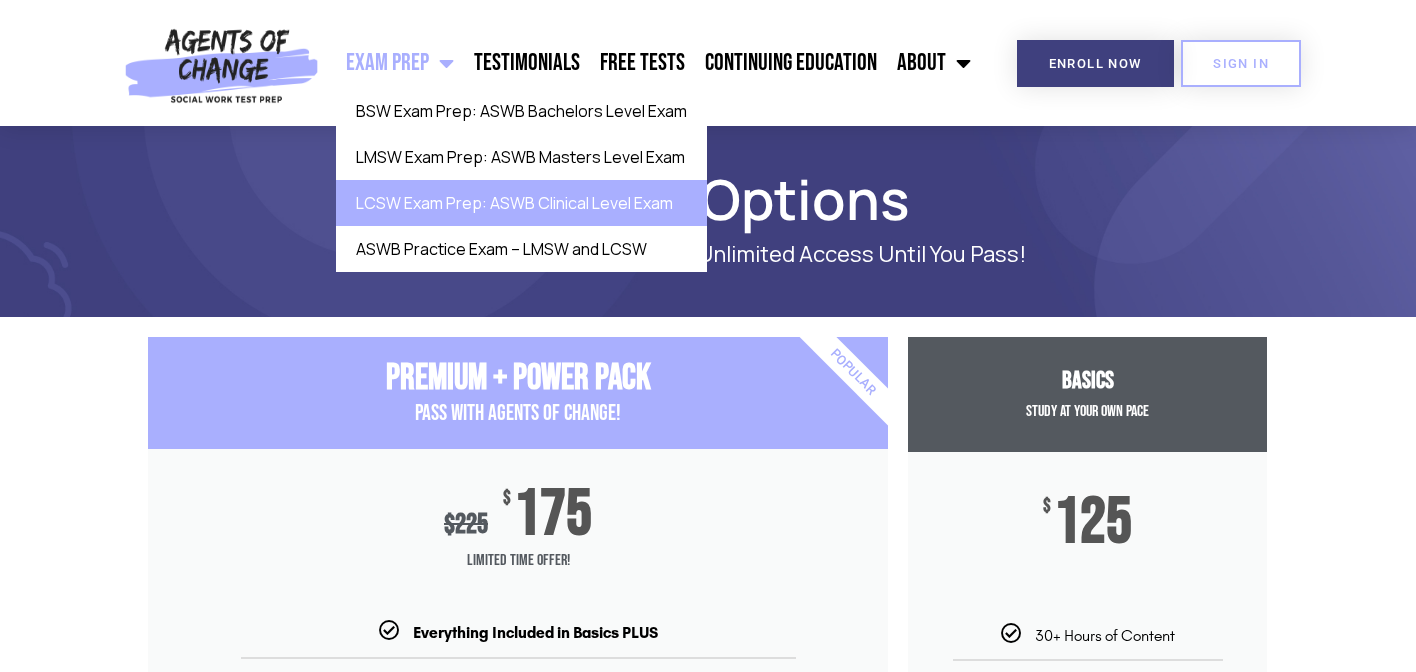 click on "LCSW Exam Prep: ASWB Clinical Level Exam" 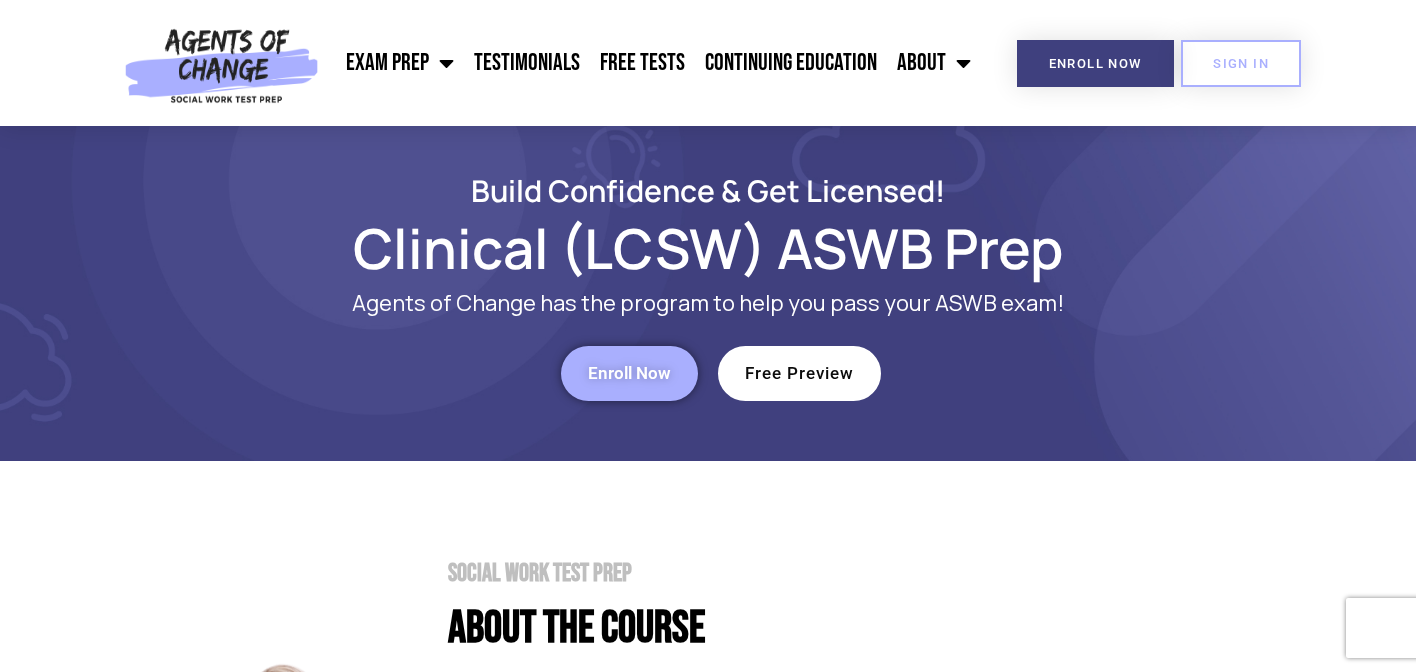 scroll, scrollTop: 0, scrollLeft: 0, axis: both 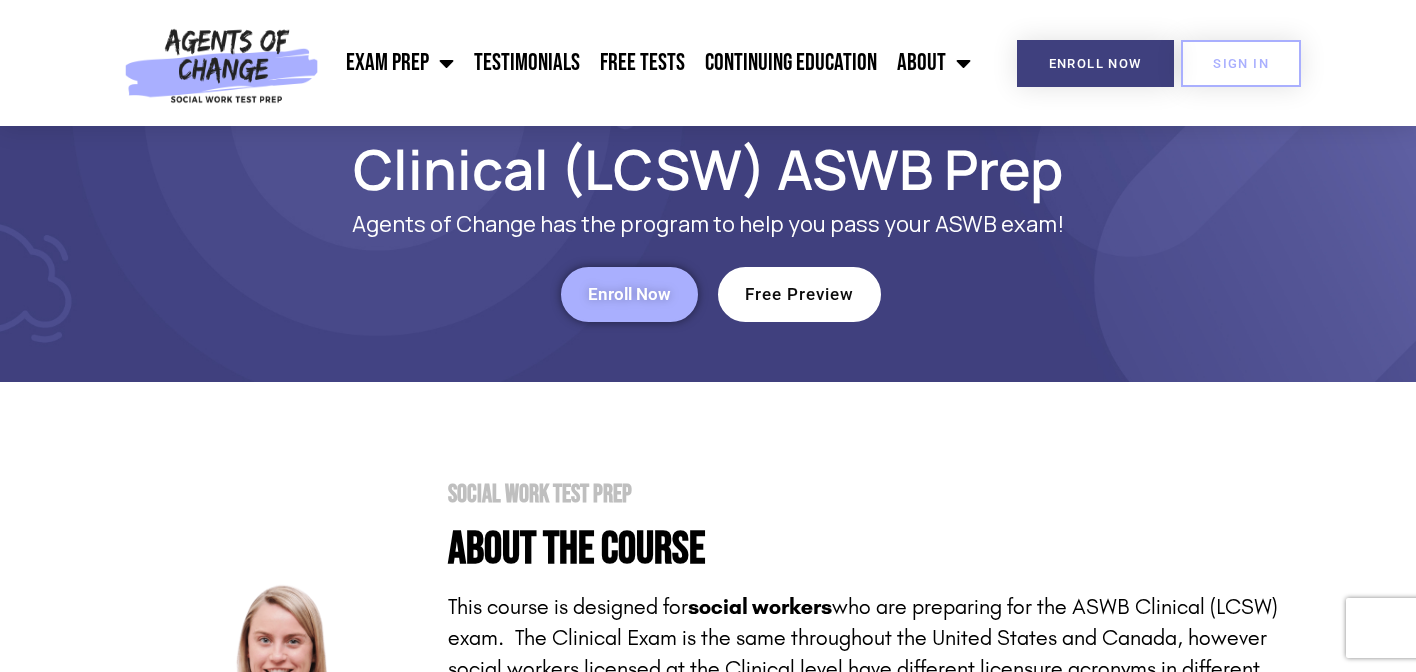 click on "Enroll Now" at bounding box center (629, 294) 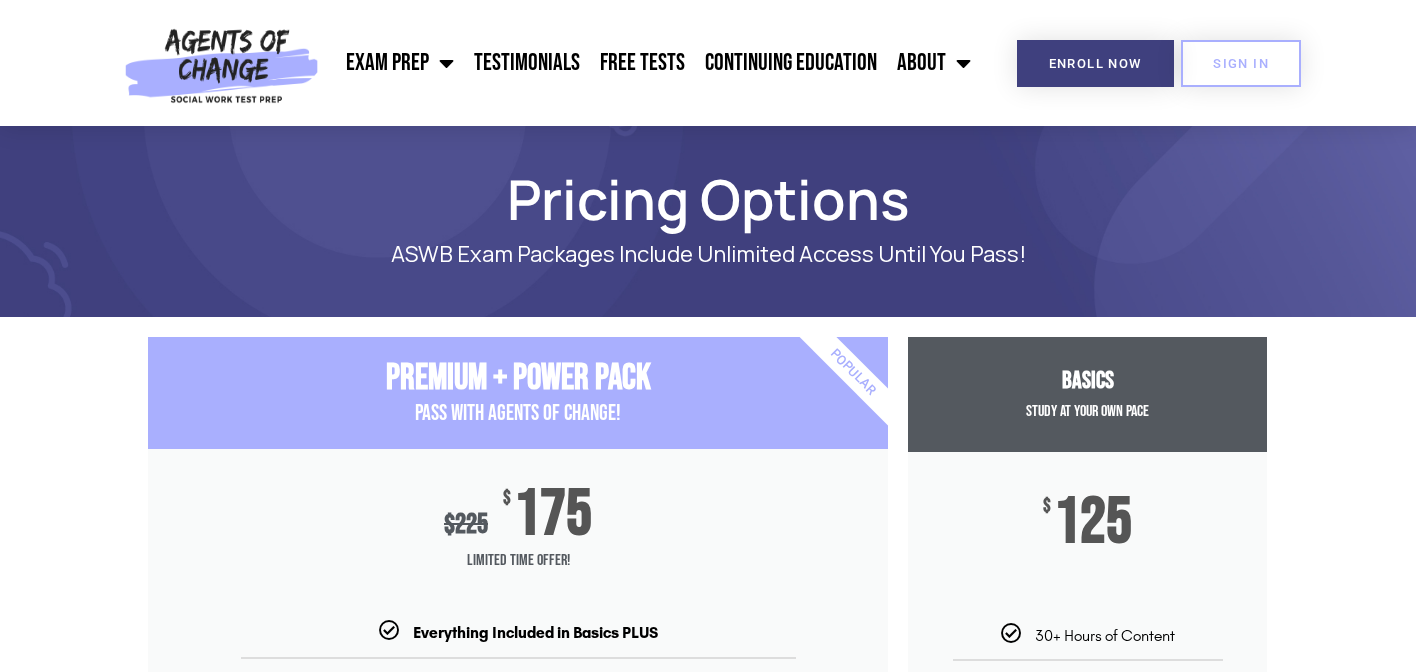 scroll, scrollTop: 92, scrollLeft: 0, axis: vertical 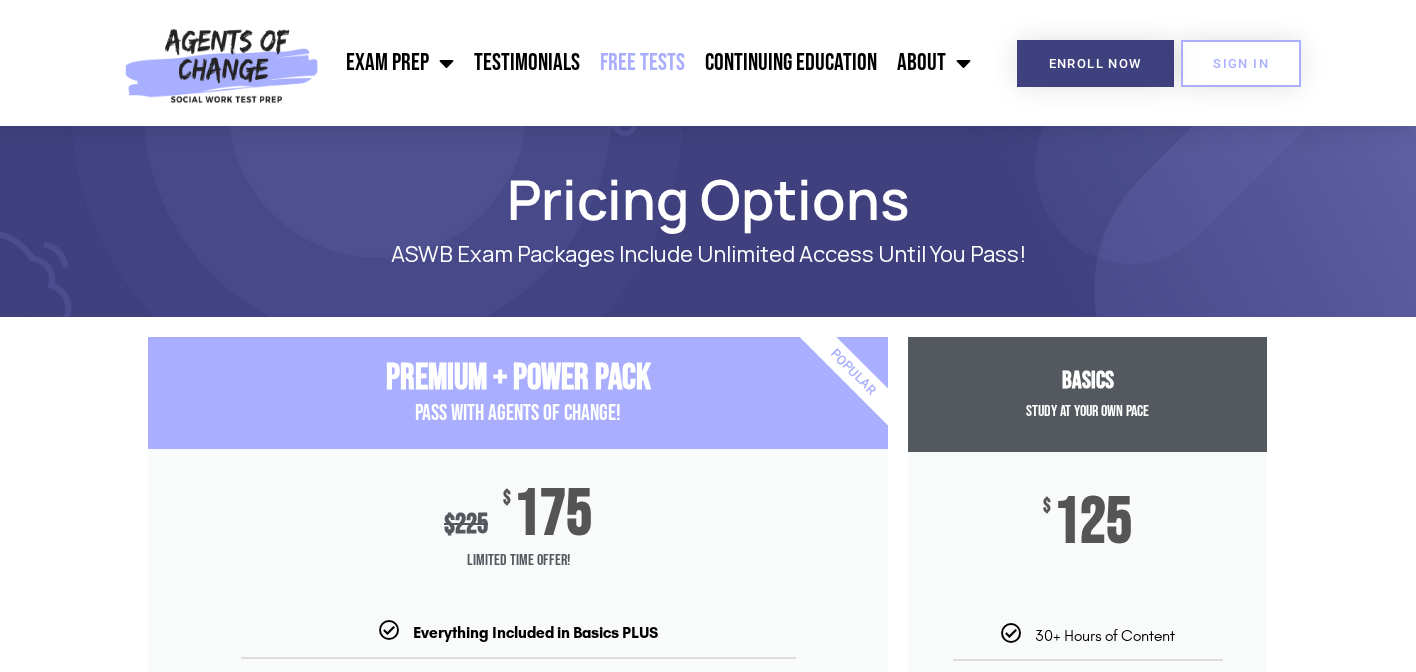 click on "Free Tests" 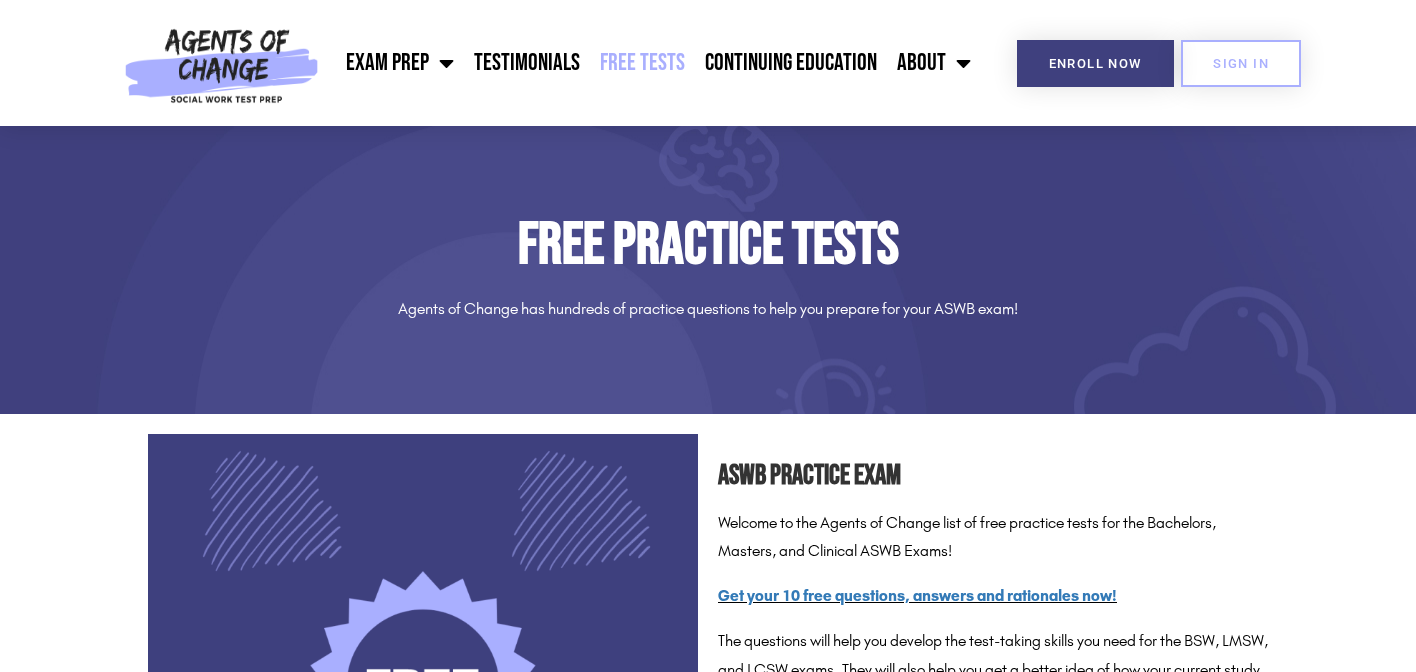 scroll, scrollTop: 213, scrollLeft: 0, axis: vertical 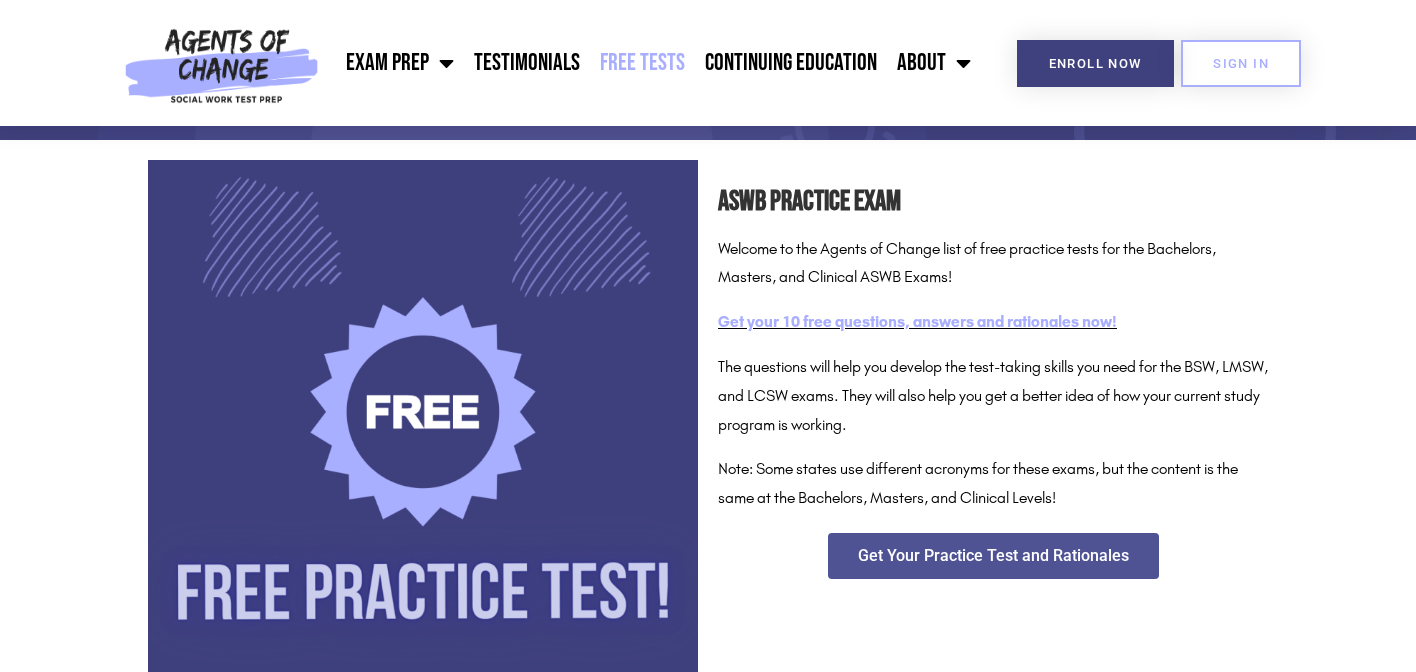 click on "Get your 10 free questions, answers and rationales now!" at bounding box center (917, 321) 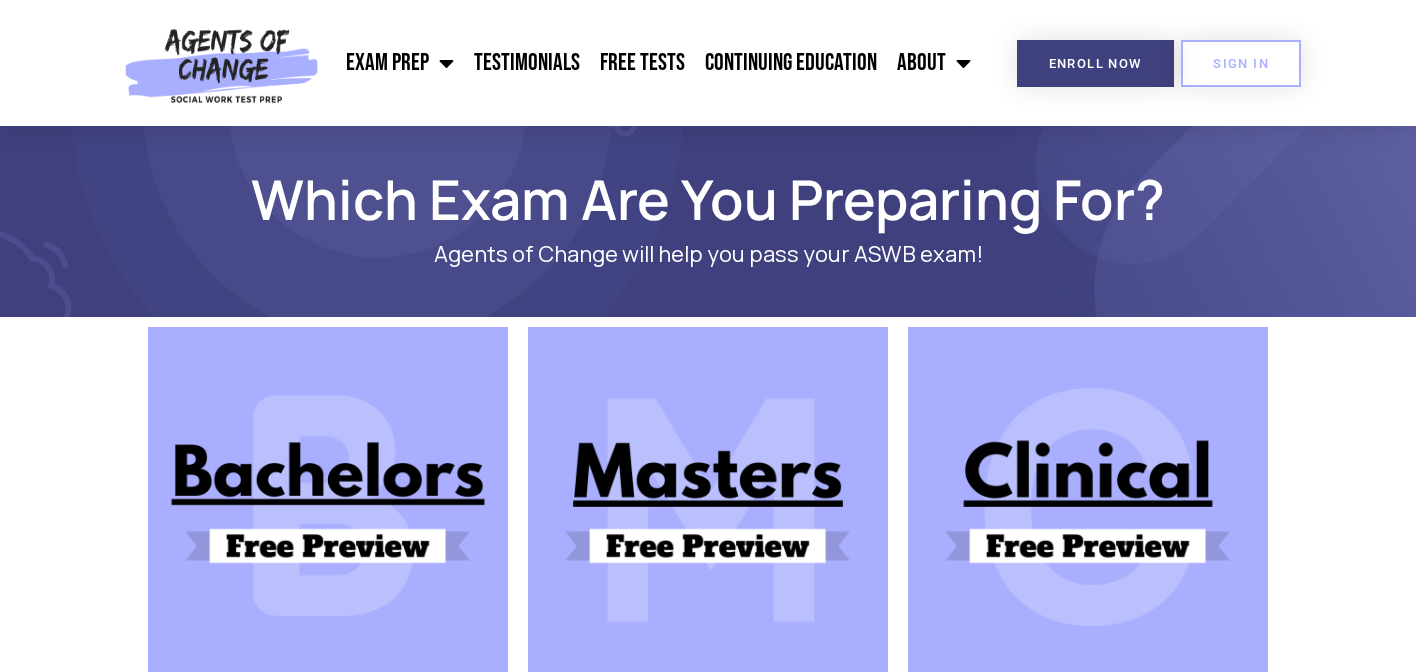 scroll, scrollTop: 0, scrollLeft: 0, axis: both 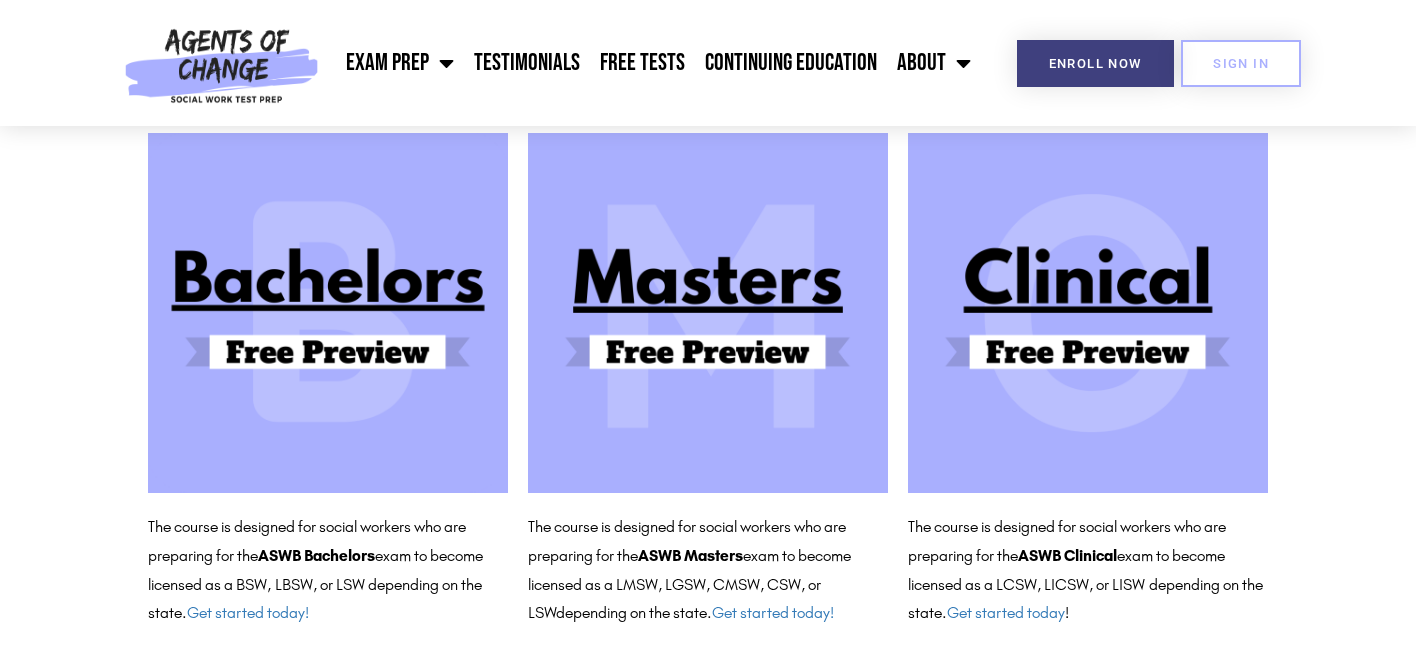 click at bounding box center [708, 313] 